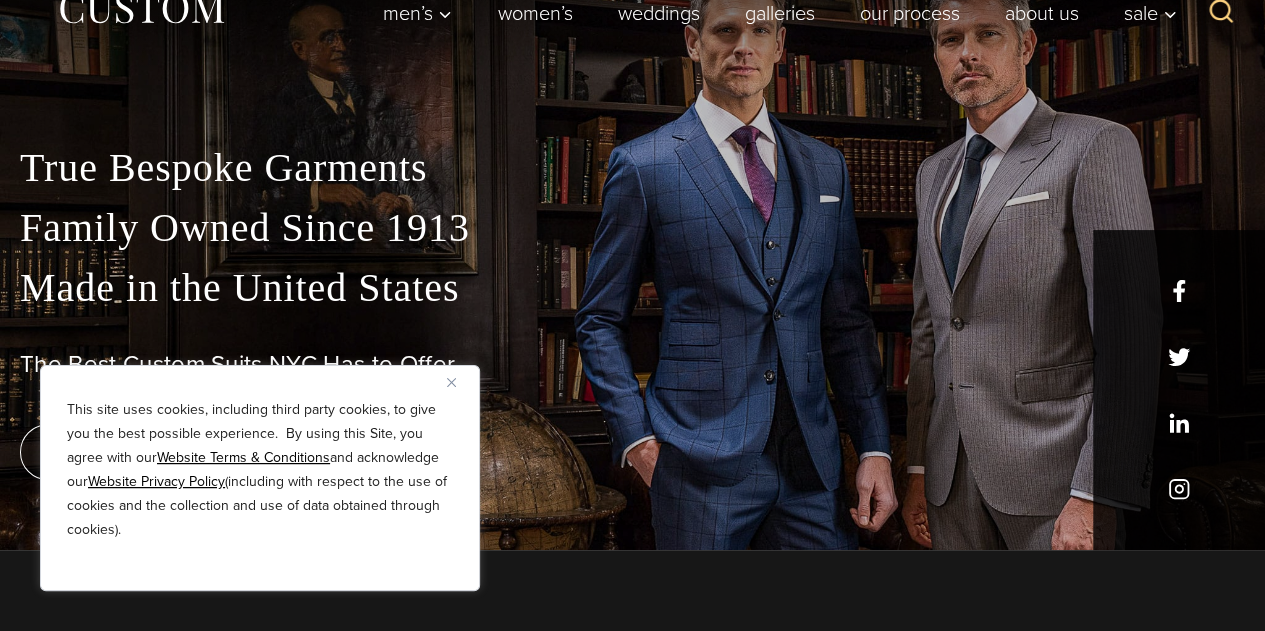 scroll, scrollTop: 100, scrollLeft: 0, axis: vertical 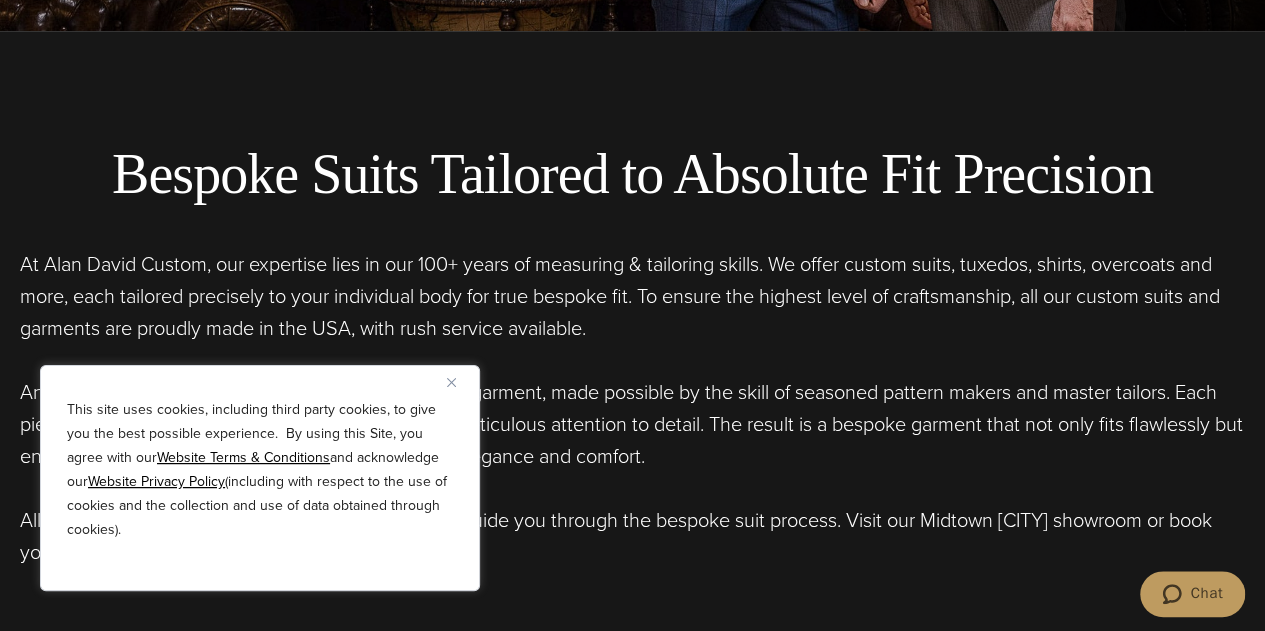 click at bounding box center [459, 382] 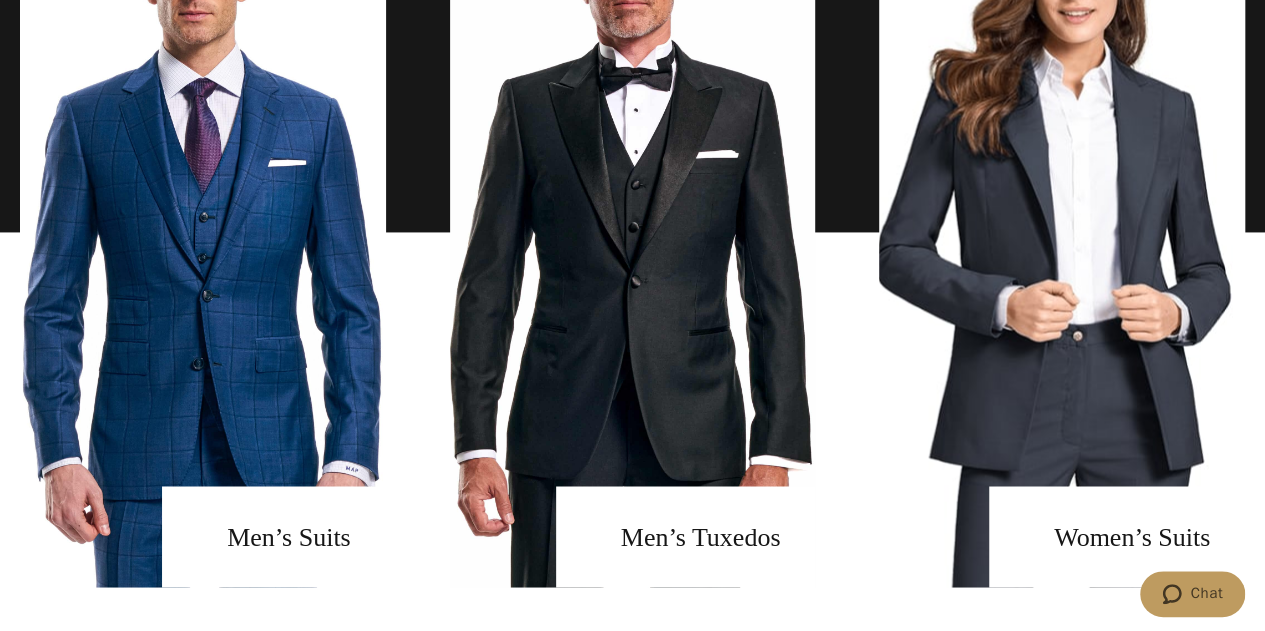 scroll, scrollTop: 1600, scrollLeft: 0, axis: vertical 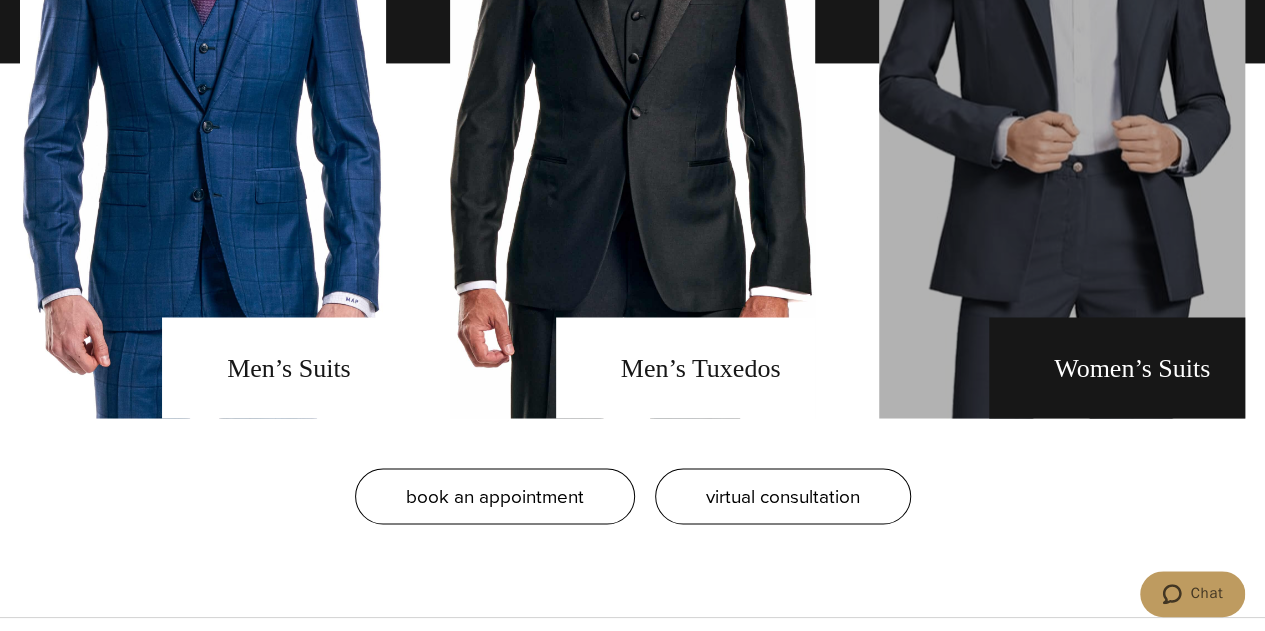 click at bounding box center (1062, 63) 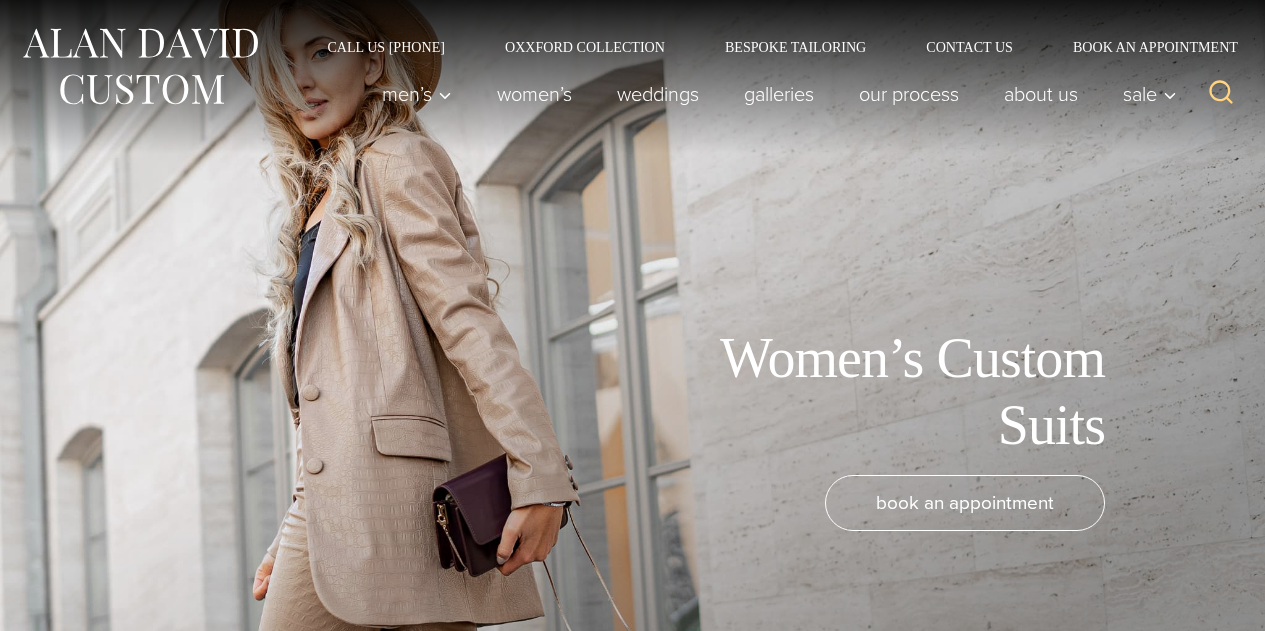 scroll, scrollTop: 0, scrollLeft: 0, axis: both 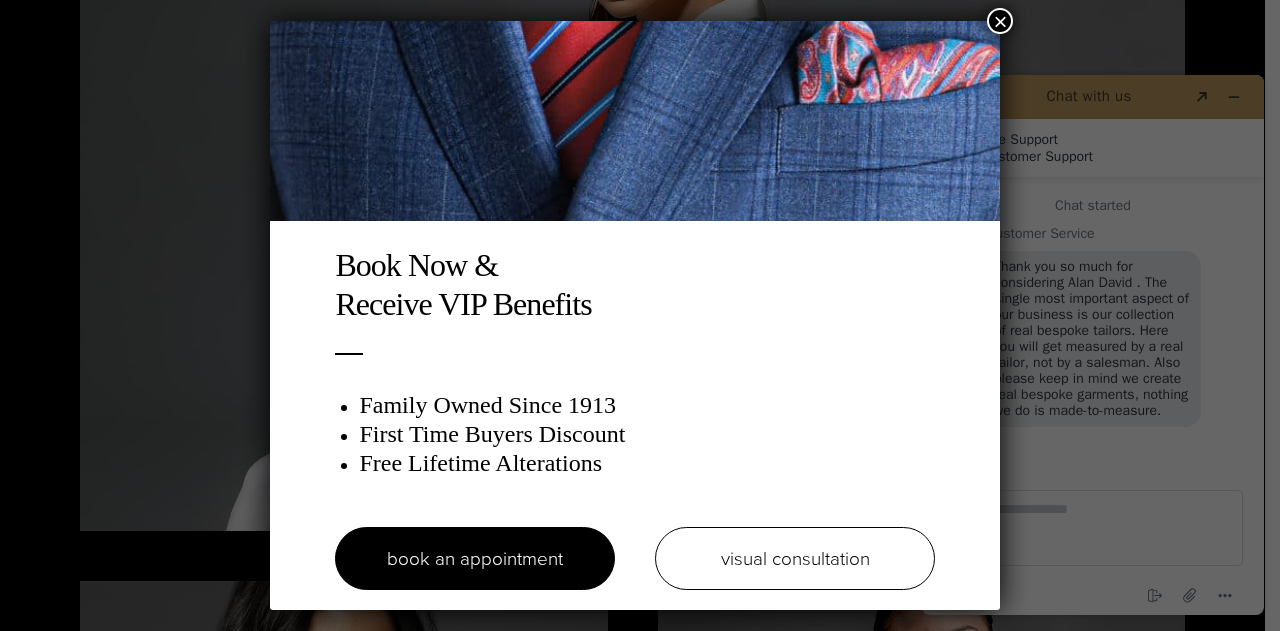 click on "×" at bounding box center (1000, 21) 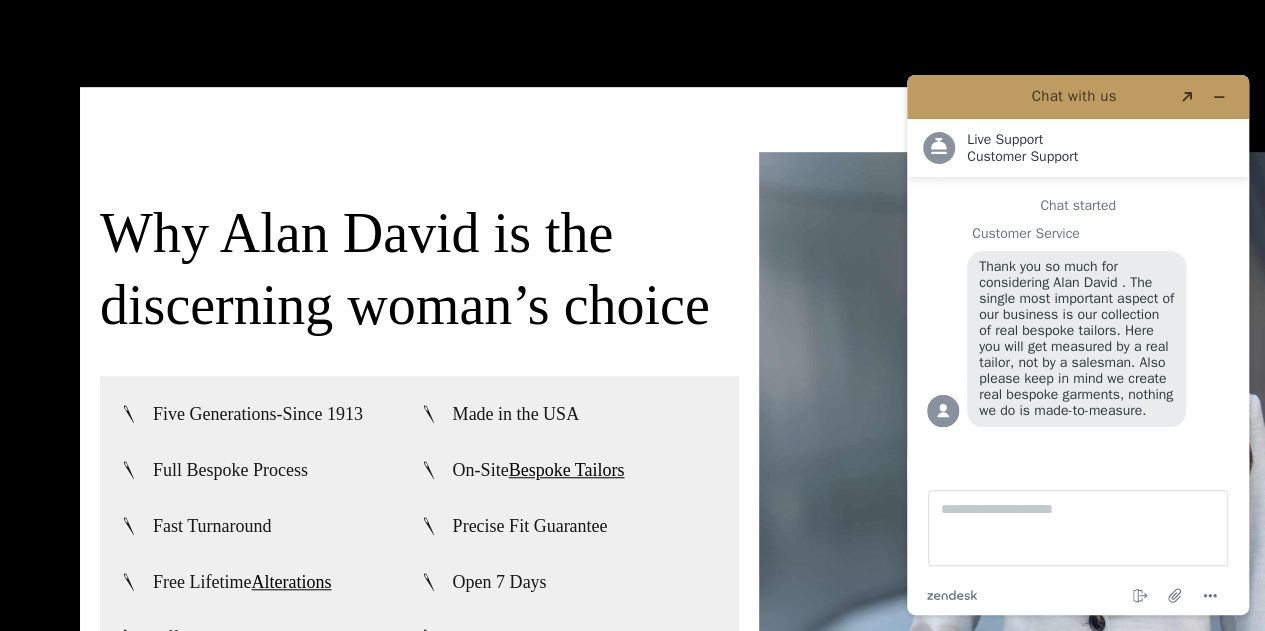 scroll, scrollTop: 4500, scrollLeft: 0, axis: vertical 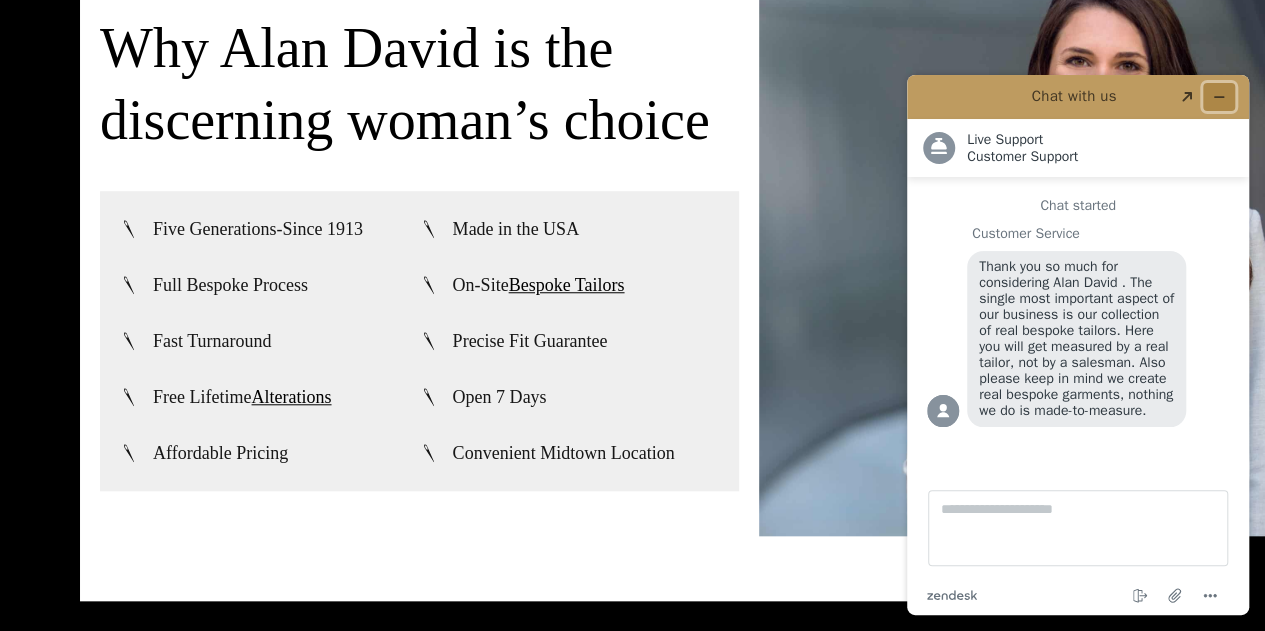 click at bounding box center [1219, 97] 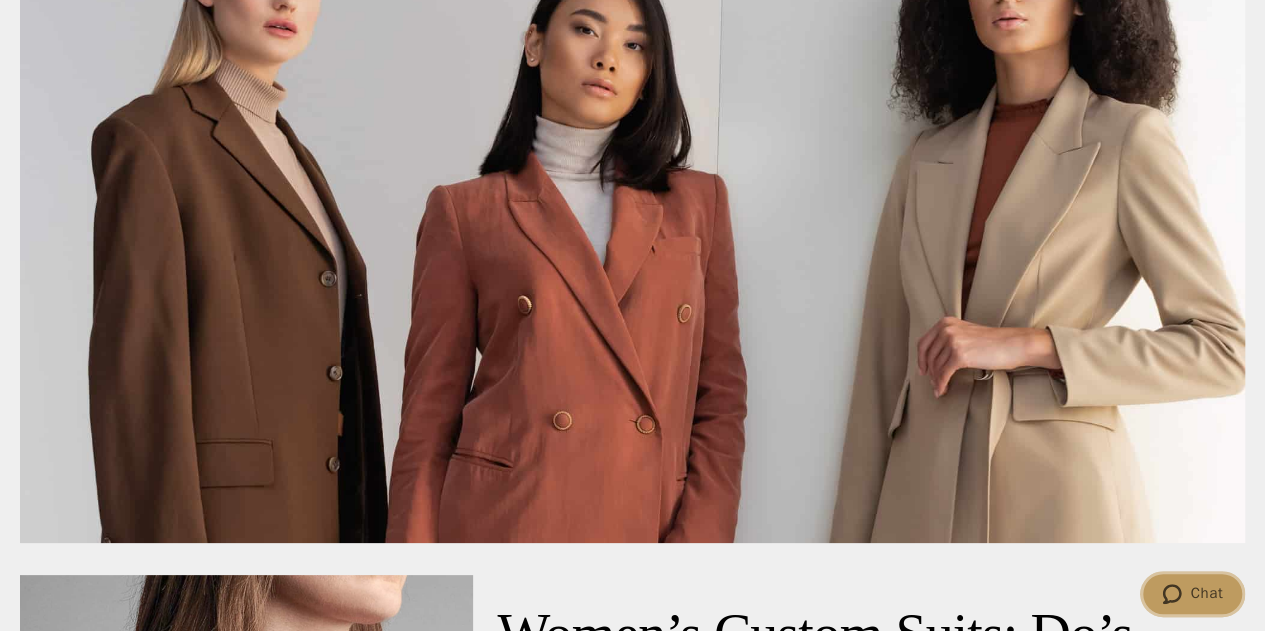 scroll, scrollTop: 7400, scrollLeft: 0, axis: vertical 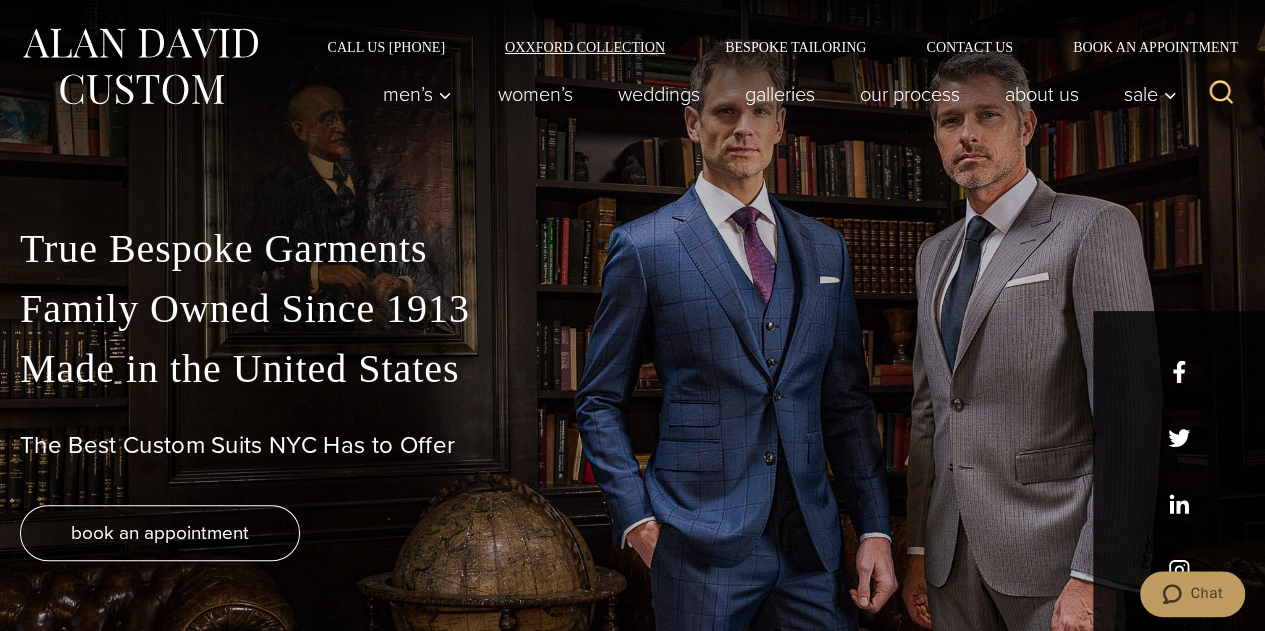 click on "Oxxford Collection" at bounding box center [585, 47] 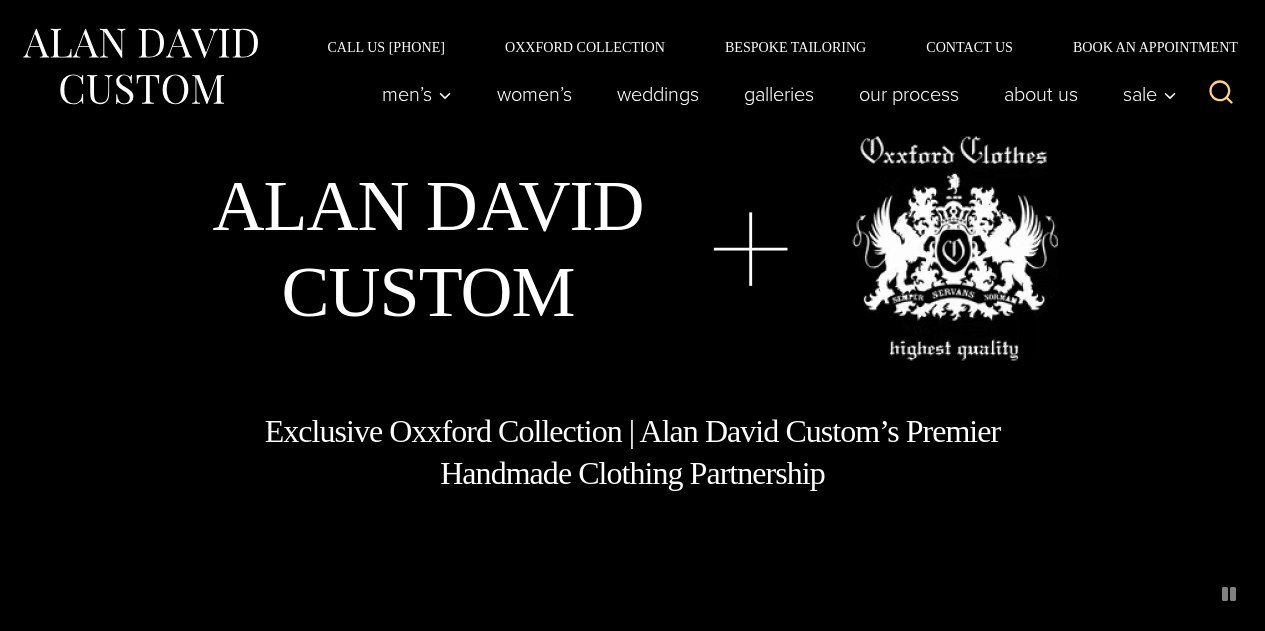 scroll, scrollTop: 0, scrollLeft: 0, axis: both 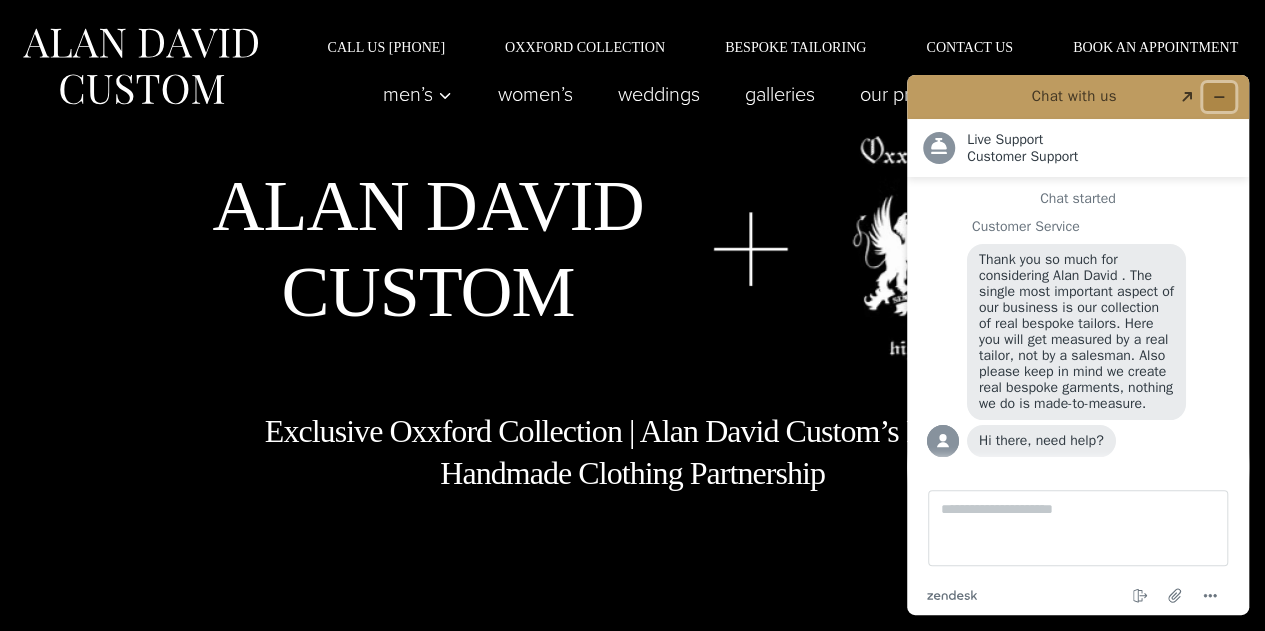 click 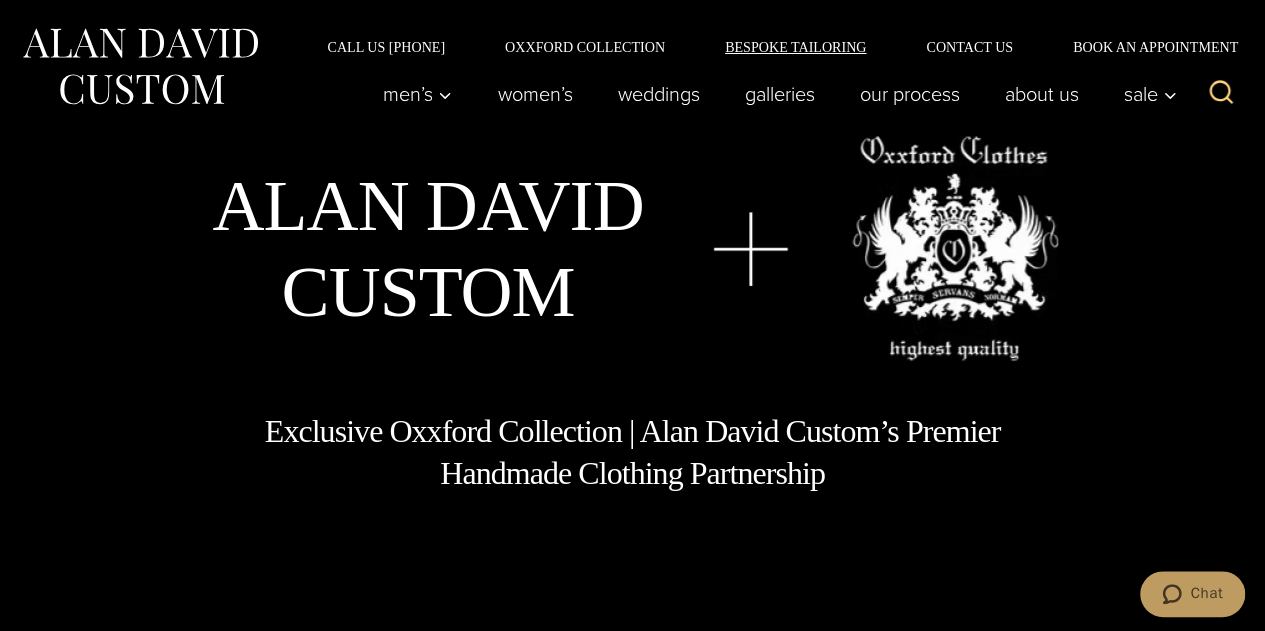 click on "Bespoke Tailoring" at bounding box center [795, 47] 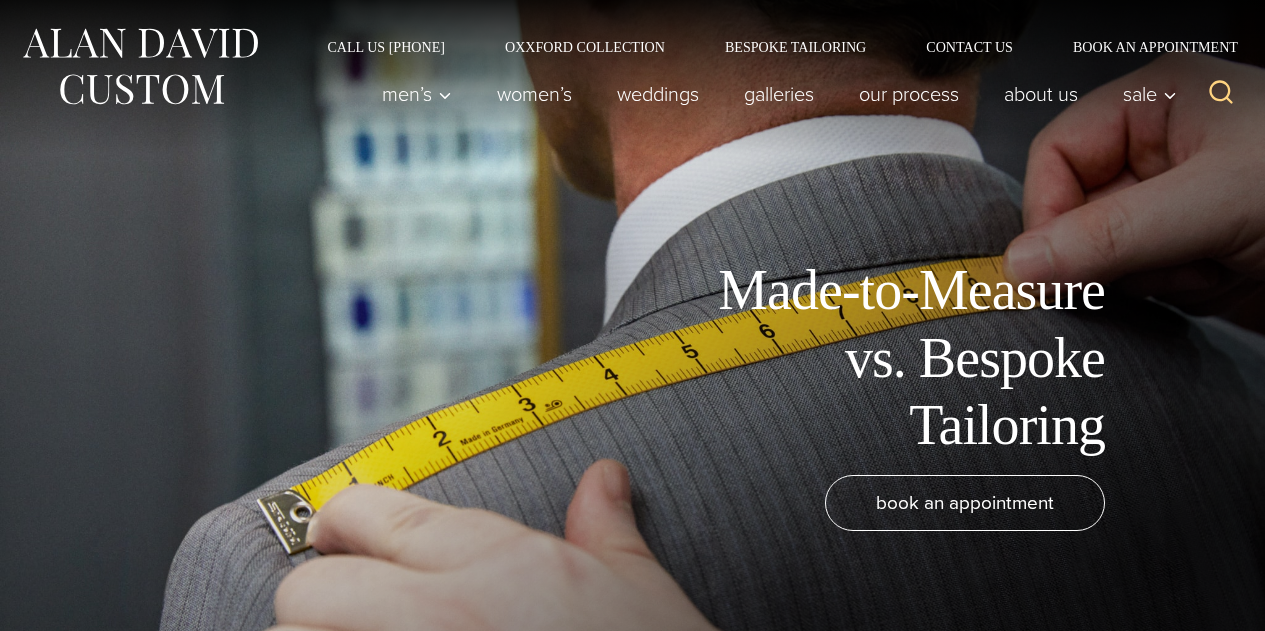 scroll, scrollTop: 0, scrollLeft: 0, axis: both 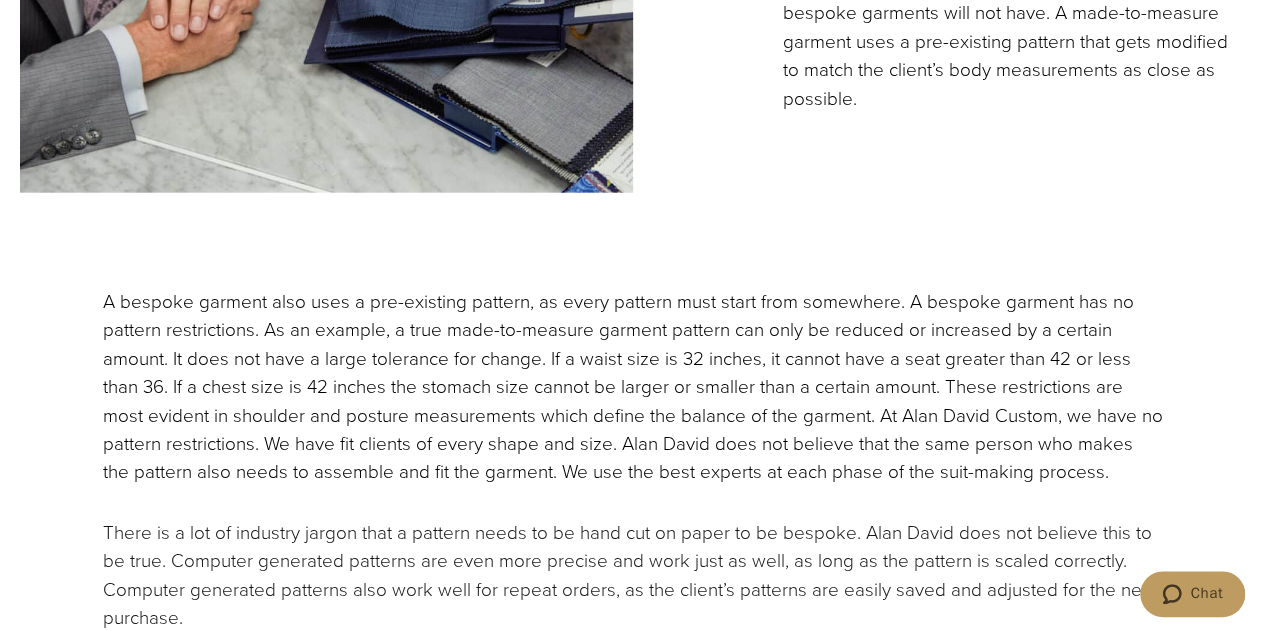 click on "step 2
Pattern Making
This is a crucial step that separates made-to-measure and bespoke makers. A made-to-measure garment will have certain restrictions built into its pattern that bespoke garments will not have. A made-to-measure garment uses a pre-existing pattern that gets modified to match the client’s body measurements as close as possible." at bounding box center (939, -52) 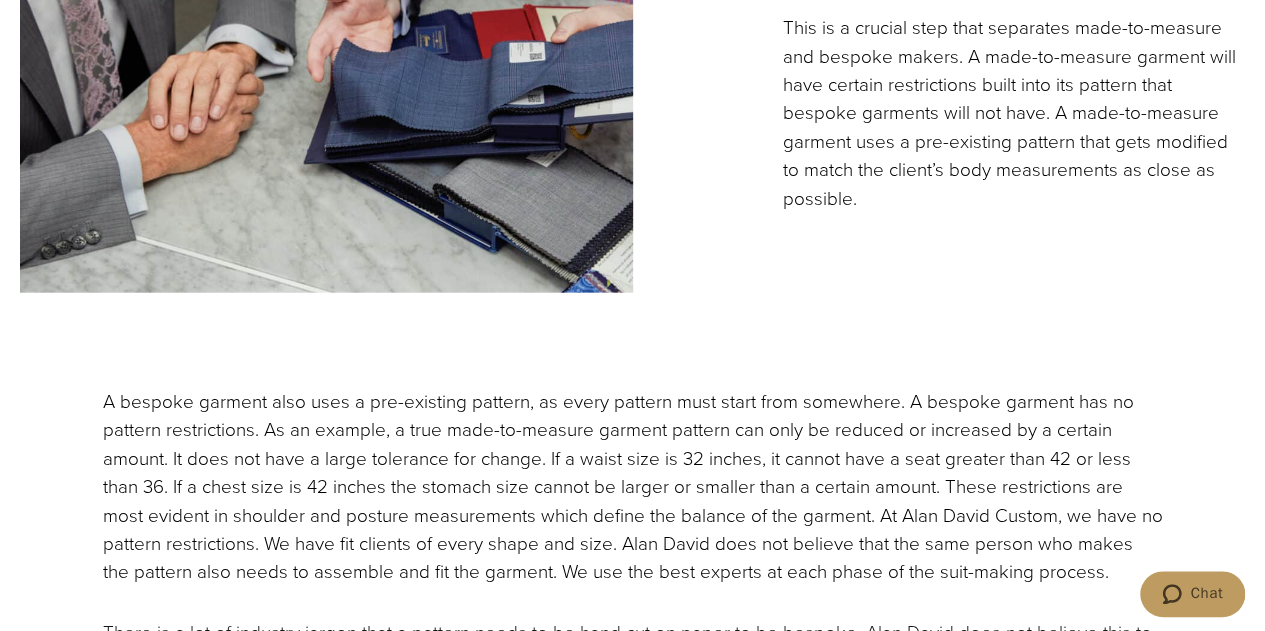 click on "This is a crucial step that separates made-to-measure and bespoke makers. A made-to-measure garment will have certain restrictions built into its pattern that bespoke garments will not have. A made-to-measure garment uses a pre-existing pattern that gets modified to match the client’s body measurements as close as possible." at bounding box center (1014, 113) 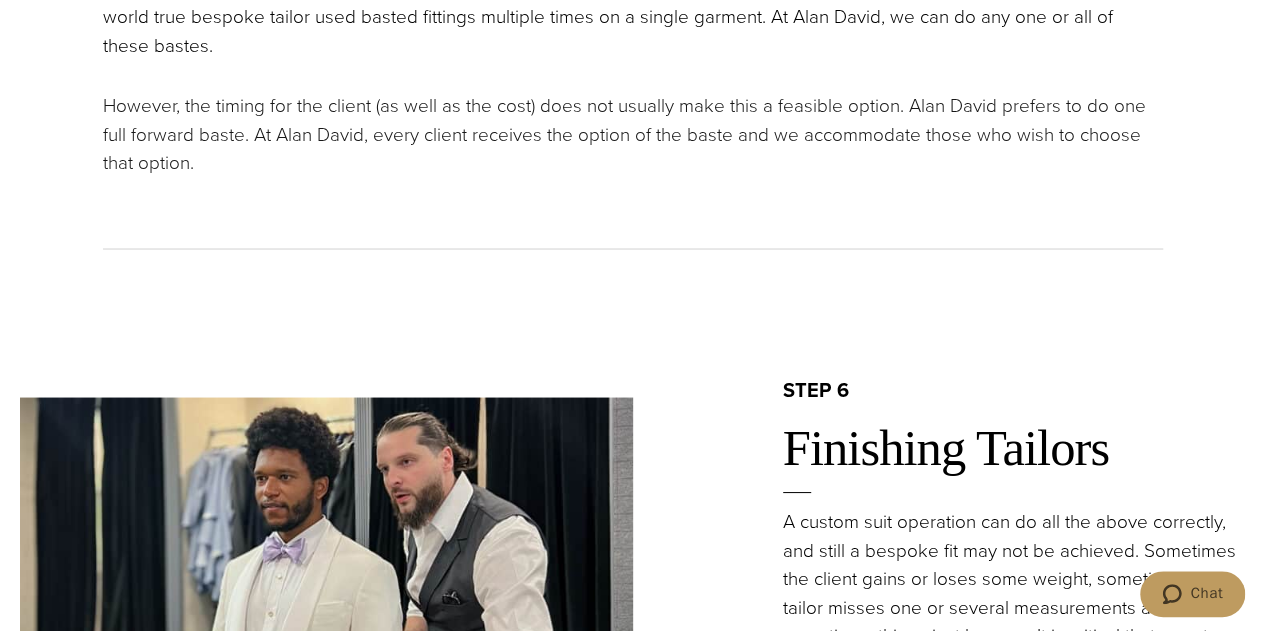 scroll, scrollTop: 5800, scrollLeft: 0, axis: vertical 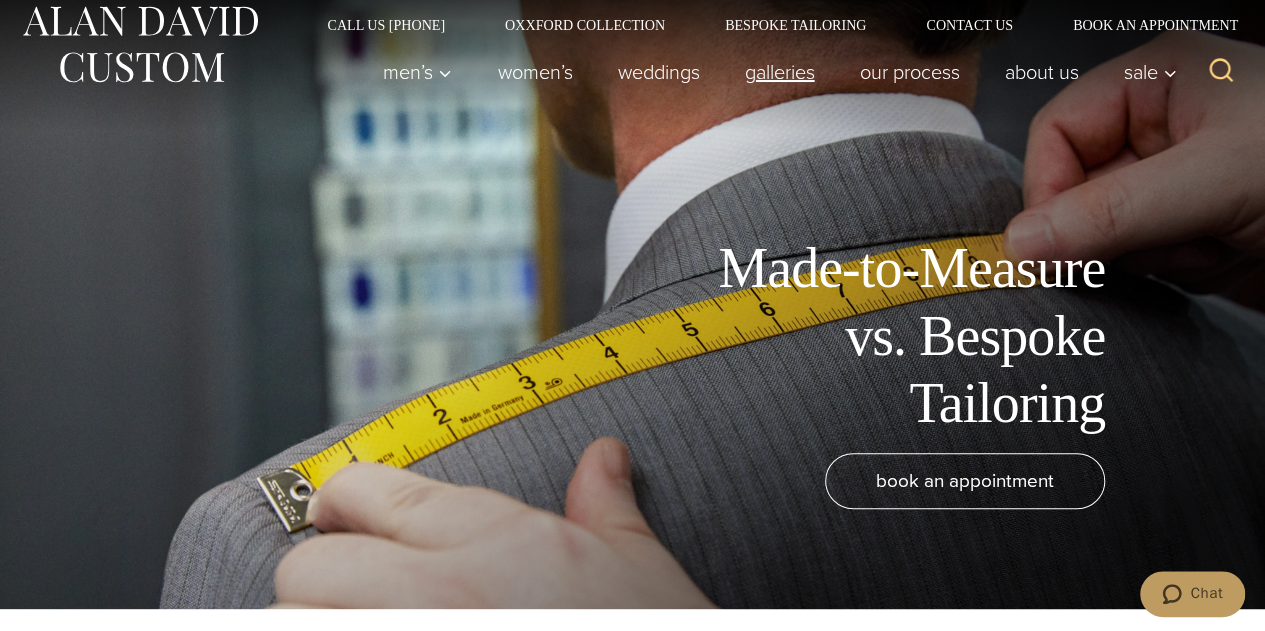 click on "Galleries" at bounding box center (779, 72) 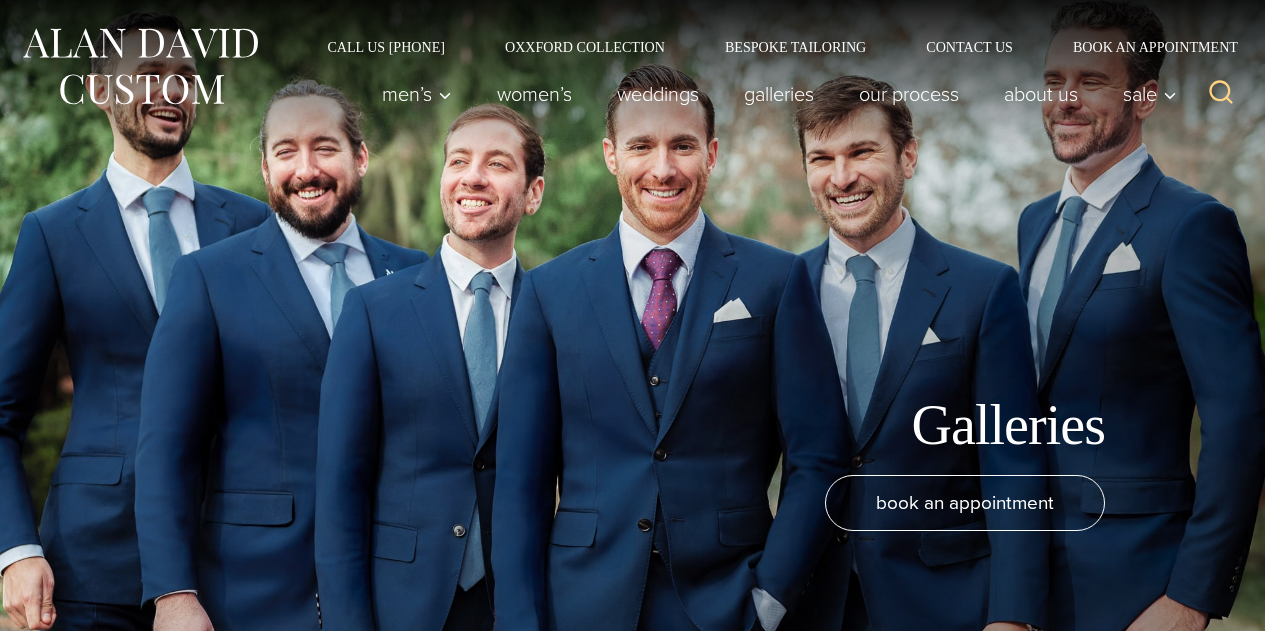 scroll, scrollTop: 0, scrollLeft: 0, axis: both 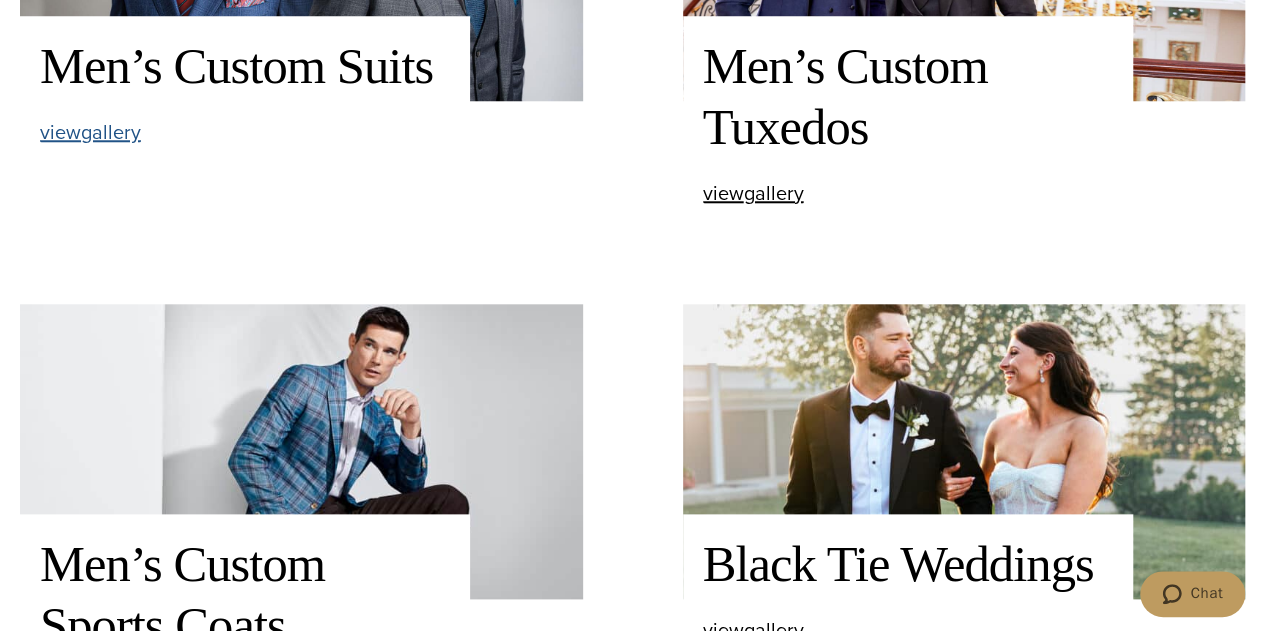 click on "view  Men’s Custom Suits  gallery" at bounding box center (90, 132) 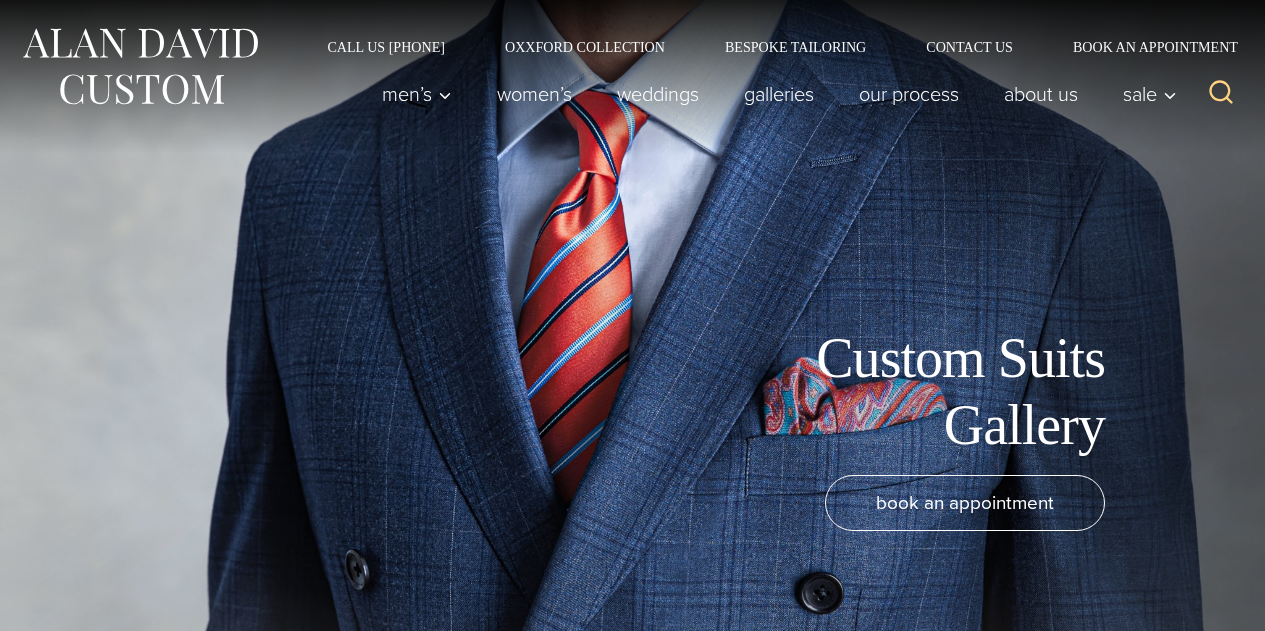 scroll, scrollTop: 0, scrollLeft: 0, axis: both 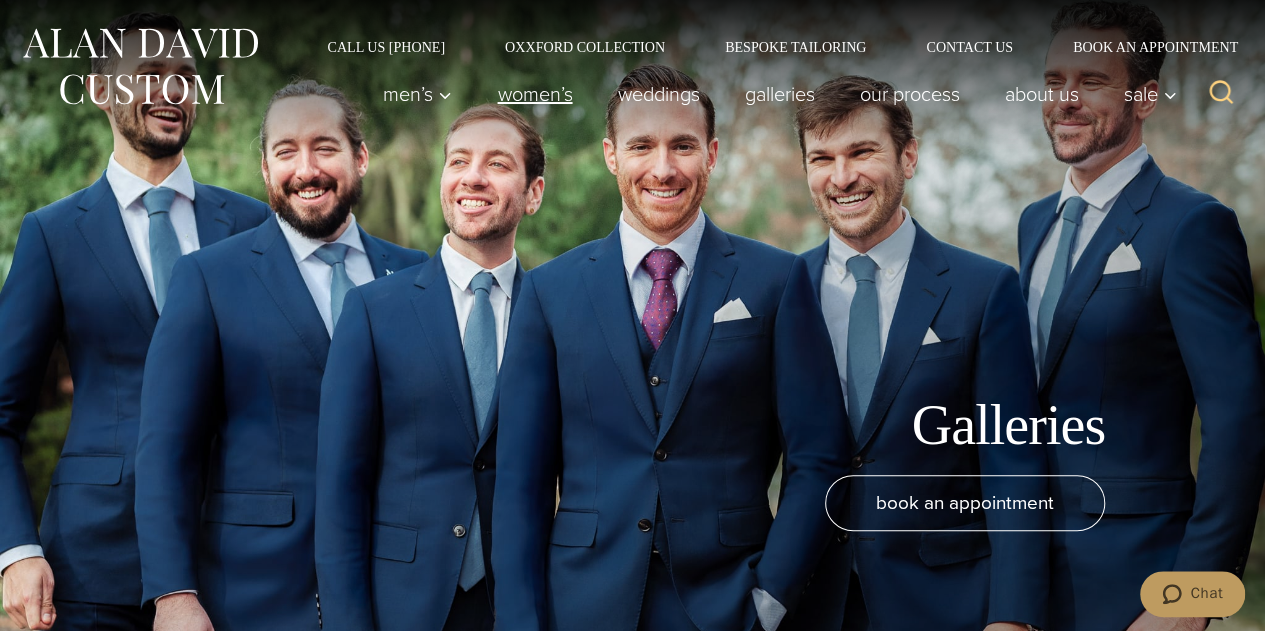 click on "Women’s" at bounding box center (535, 94) 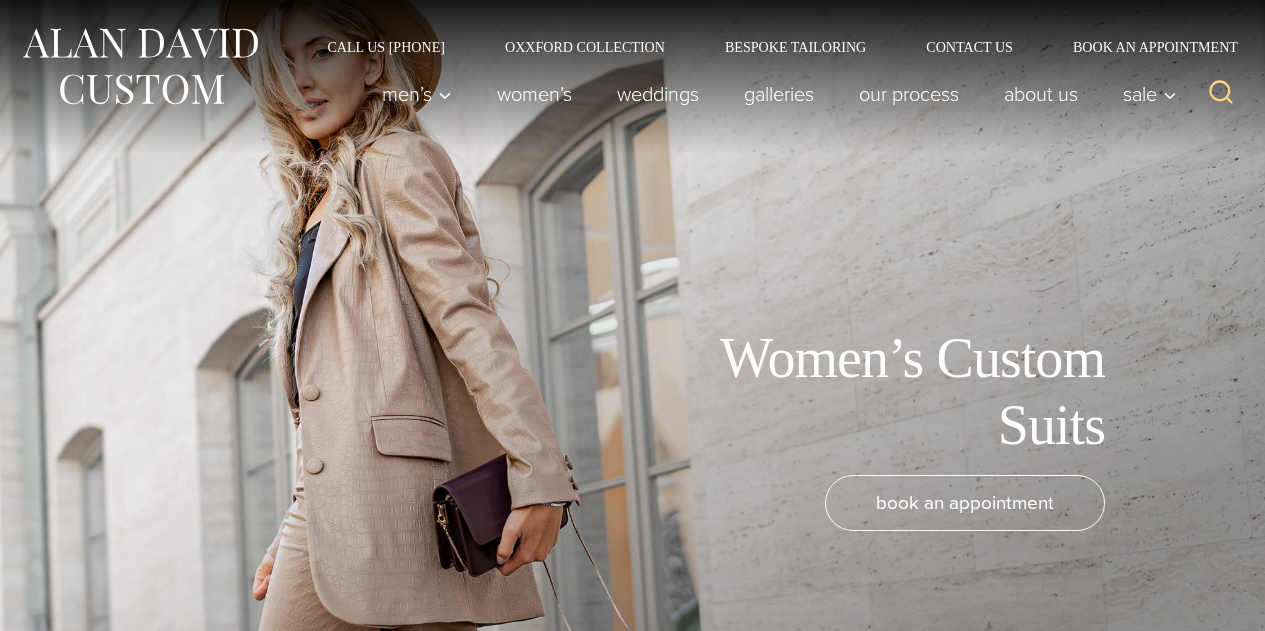 scroll, scrollTop: 0, scrollLeft: 0, axis: both 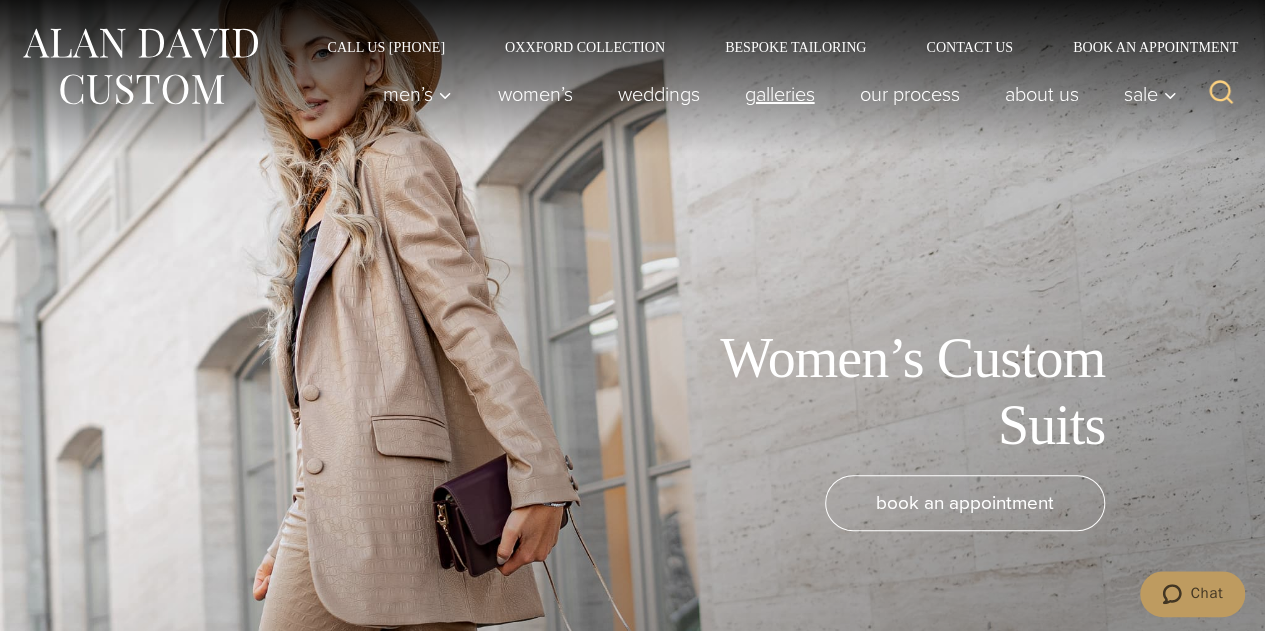 click on "Galleries" at bounding box center [779, 94] 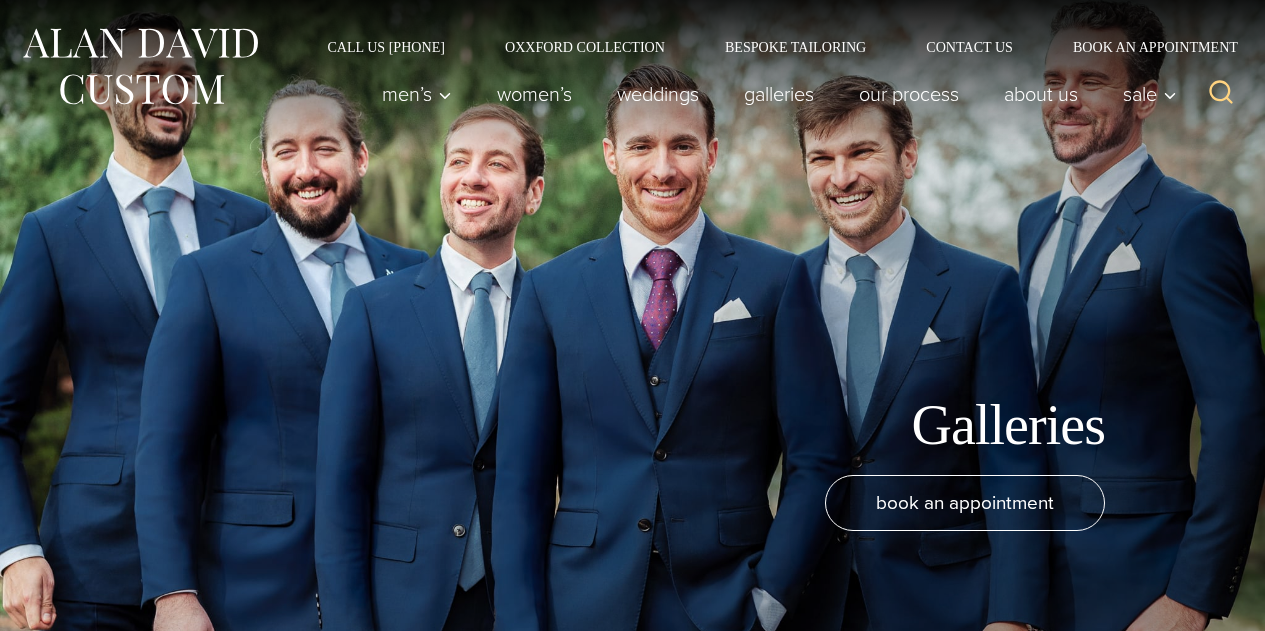 scroll, scrollTop: 0, scrollLeft: 0, axis: both 